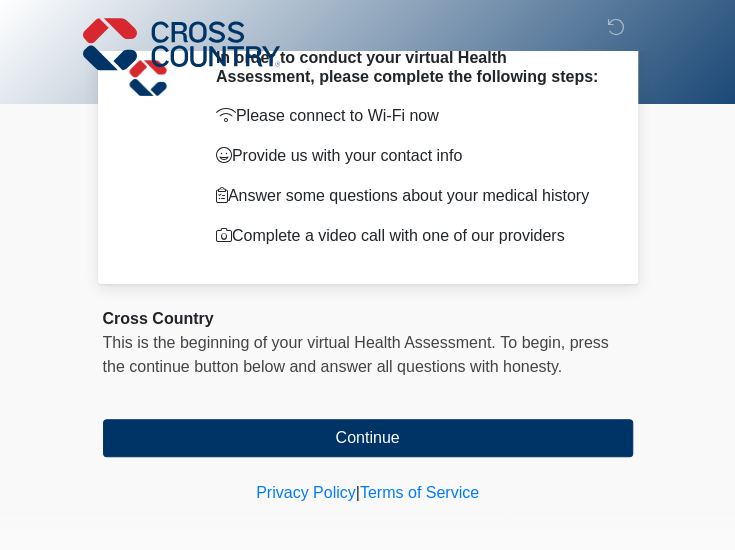 scroll, scrollTop: 100, scrollLeft: 0, axis: vertical 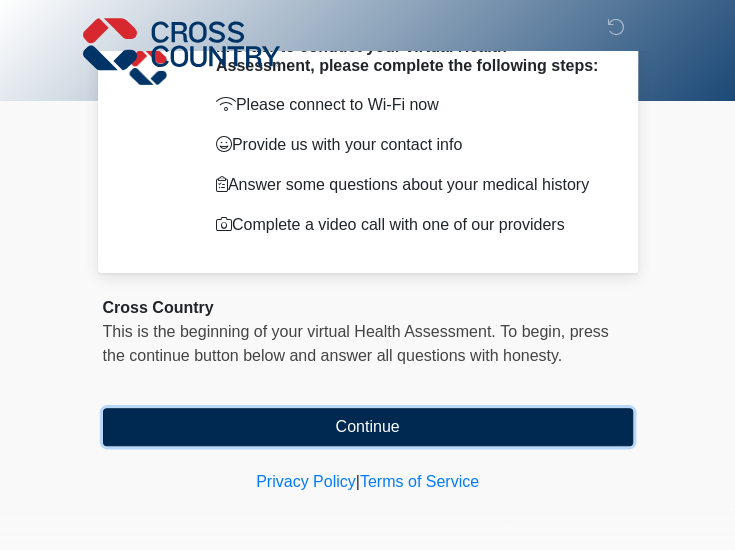 click on "Continue" at bounding box center [368, 427] 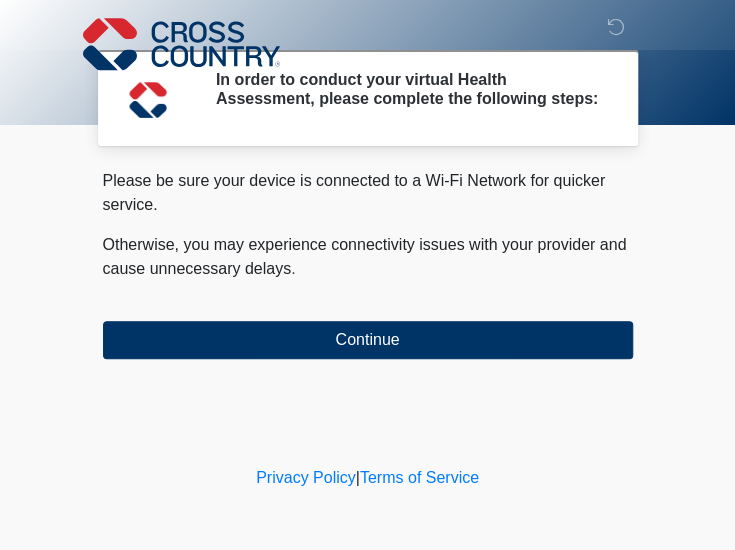 scroll, scrollTop: 0, scrollLeft: 0, axis: both 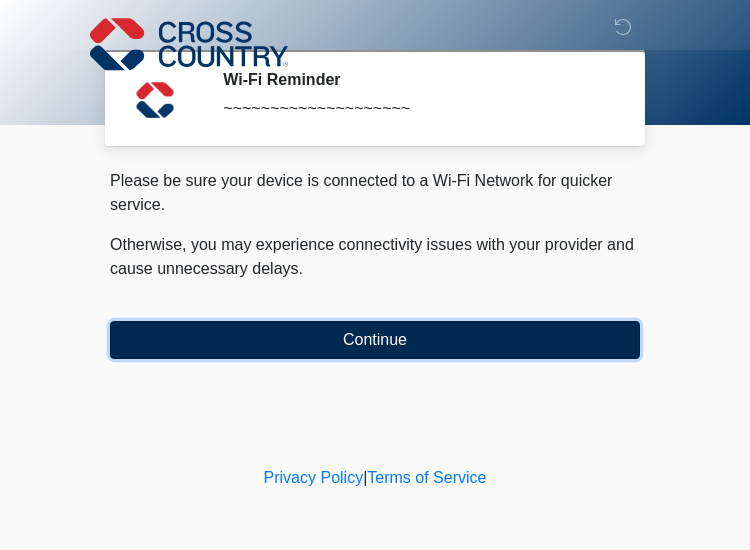 click on "Continue" at bounding box center (375, 340) 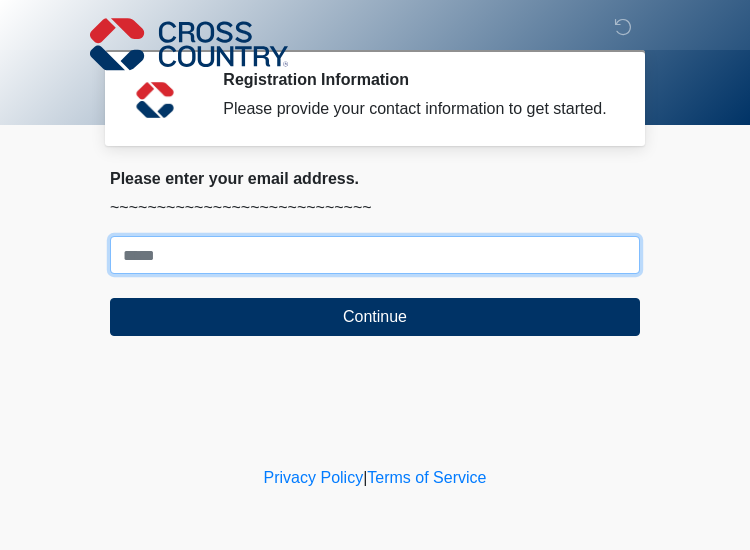 click on "Where should we email your response?" at bounding box center (375, 255) 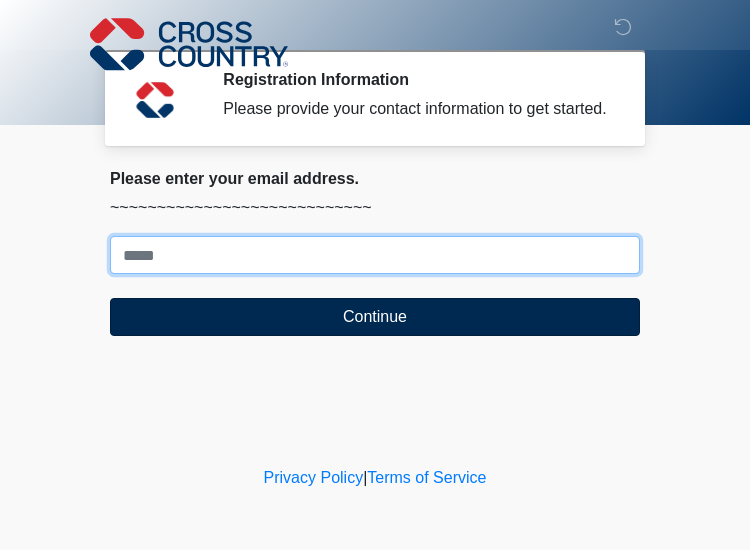 type on "**********" 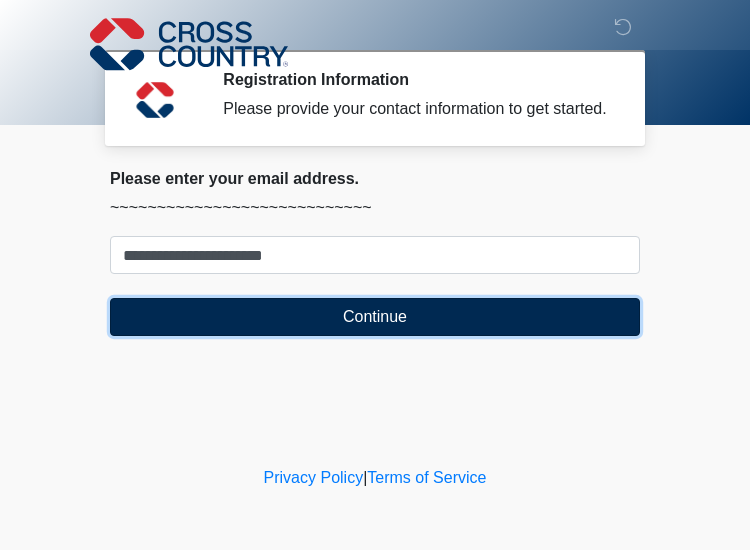 click on "Continue" at bounding box center [375, 317] 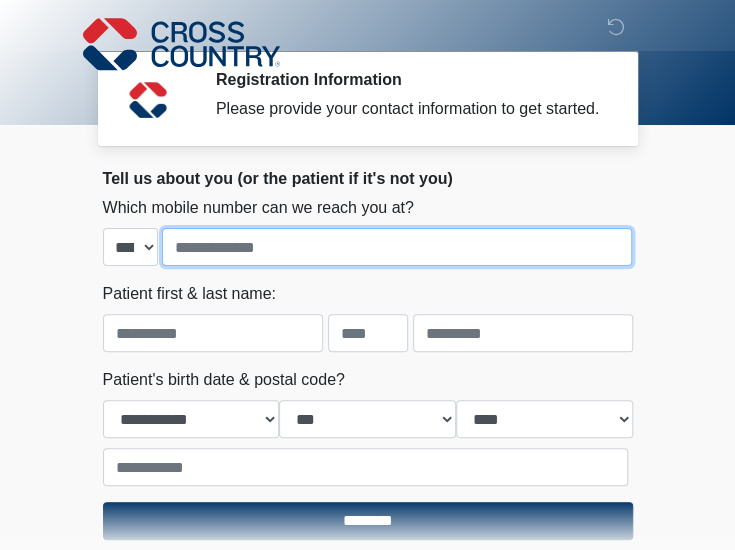 click at bounding box center (397, 247) 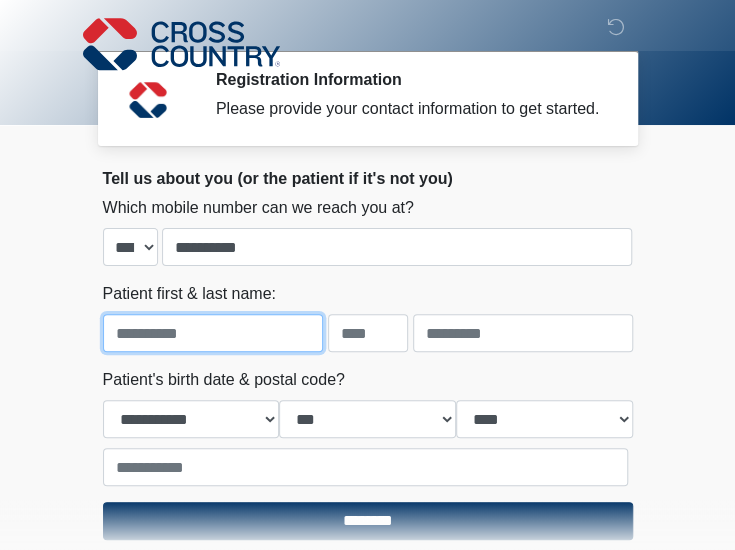 type on "******" 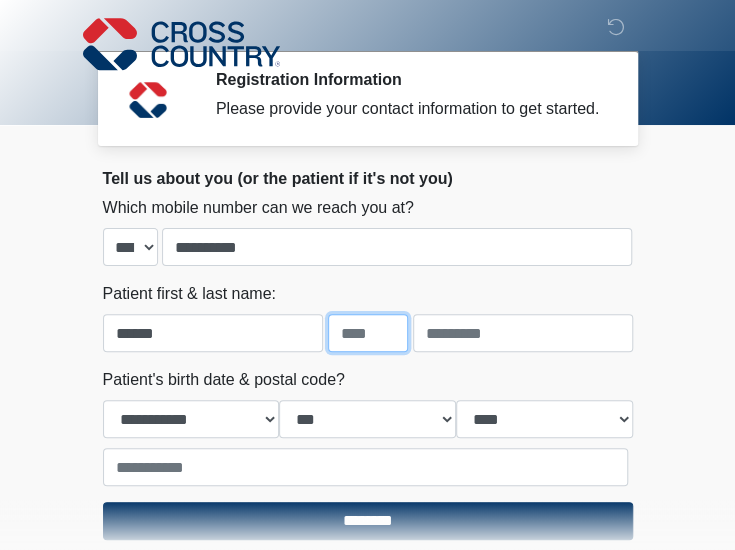 type on "***" 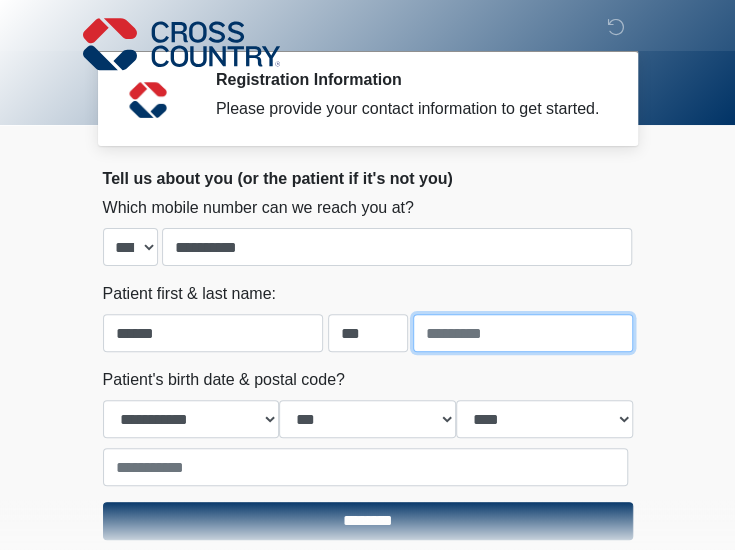 type on "*****" 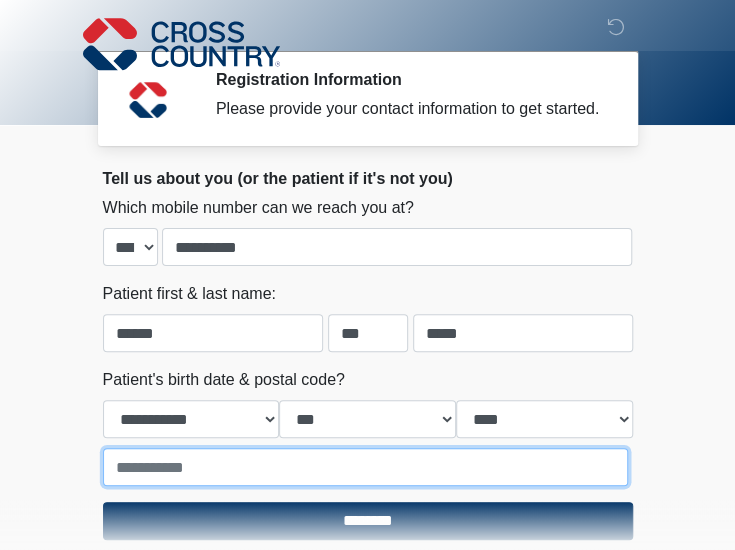 type on "*****" 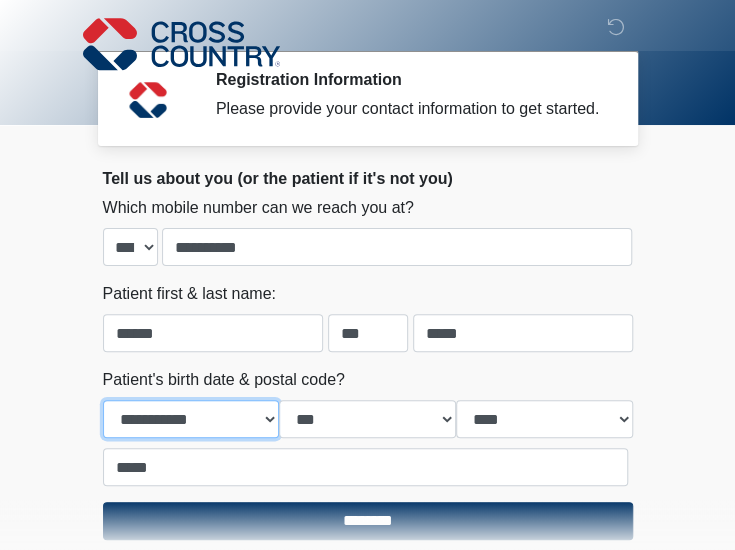 click on "**********" at bounding box center (191, 419) 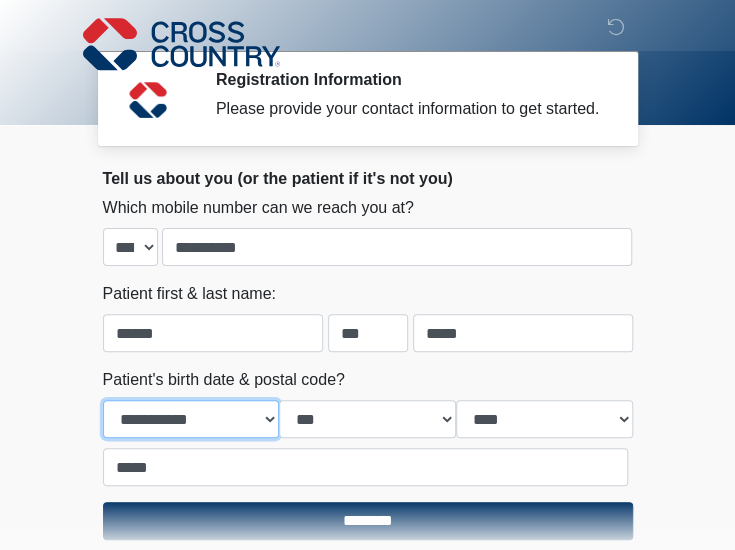 select on "*" 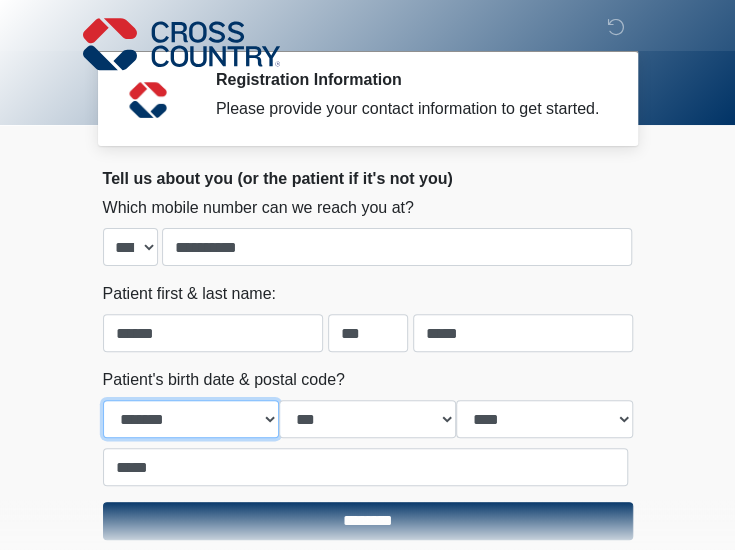 click on "**********" at bounding box center [191, 419] 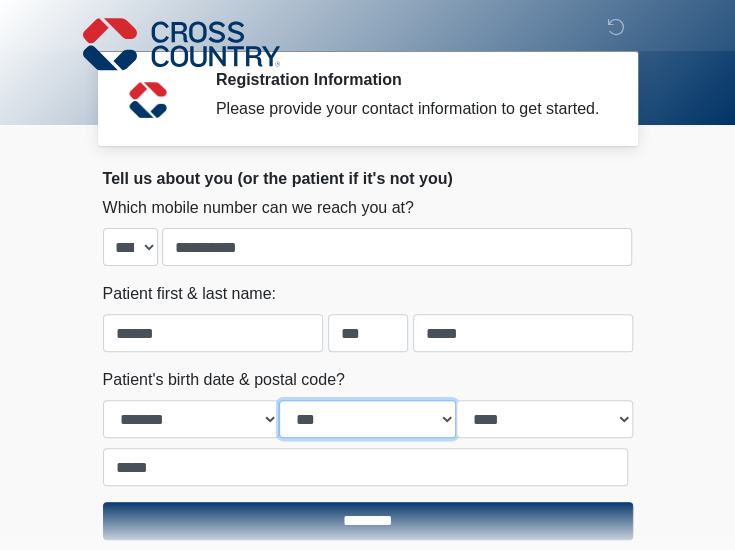 click on "***
*
*
*
*
*
*
*
*
*
**
**
**
**
**
**
**
**
**
**
**
**
**
**
**
**
**
**
**
**
**
**" at bounding box center [367, 419] 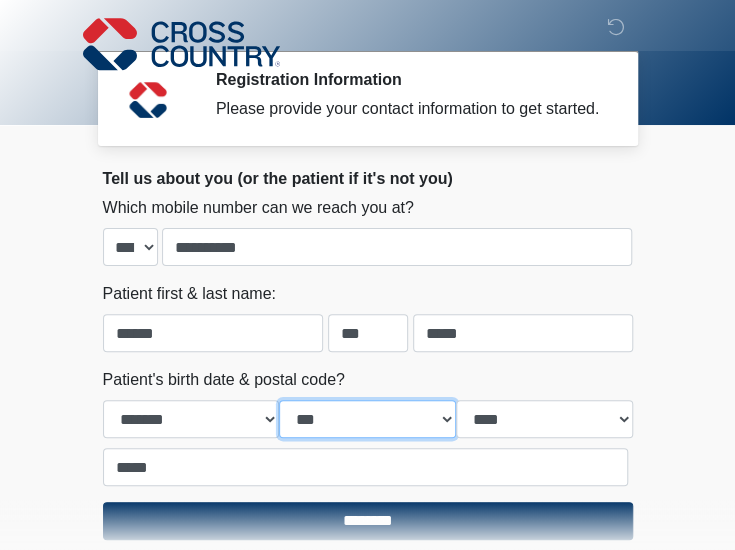 select on "**" 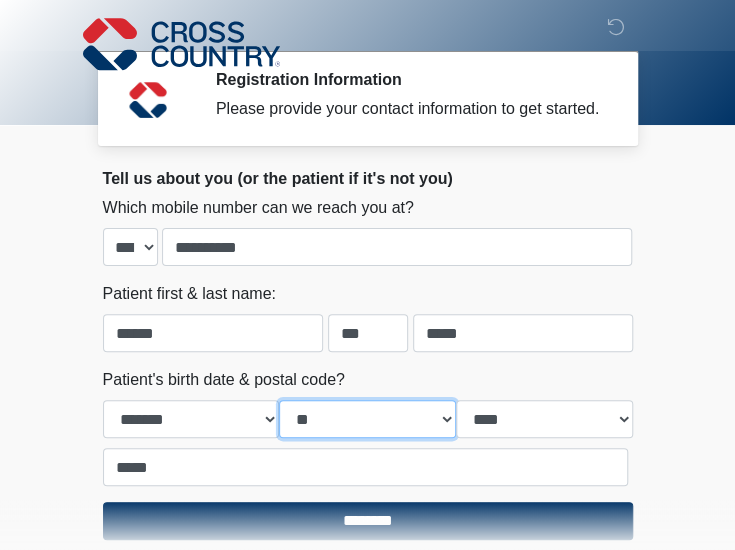 click on "***
*
*
*
*
*
*
*
*
*
**
**
**
**
**
**
**
**
**
**
**
**
**
**
**
**
**
**
**
**
**
**" at bounding box center (367, 419) 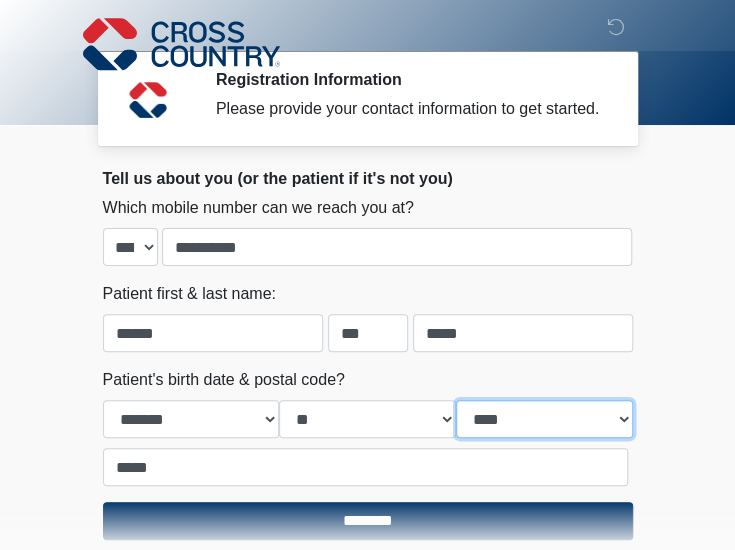 click on "****
****
****
****
****
****
****
****
****
****
****
****
****
****
****
****
****
****
****
****
****
****
****
****
****
****
****
****
****
****
****
****
****
****
****
****
****
****
****
****
****
****
****
****
****
****
****
****
****
****
****
****
****
****
****
****
****
****
****
****
****
****
****
****
****
****
****
****
****
****
****
****
****
****
****
****
****
****
****
****
****
****
****
****
****
****
****
****
****
****
****
****
****
****
****
****
****
****
****
****
****
****" at bounding box center (544, 419) 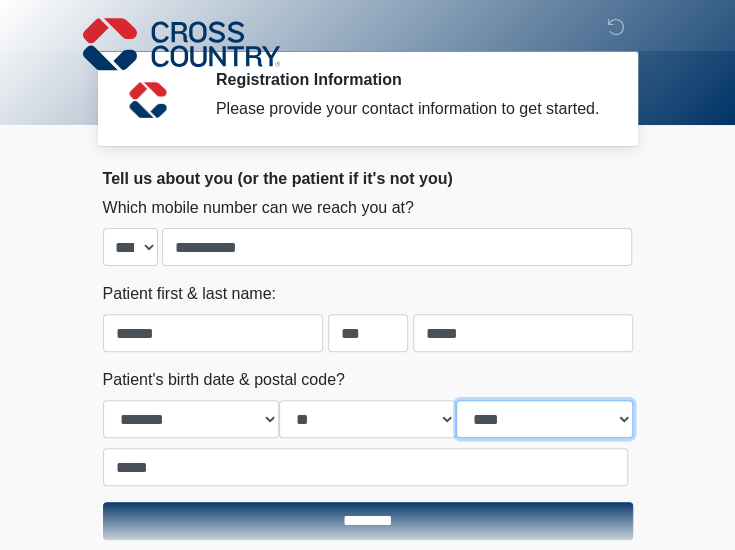 select on "****" 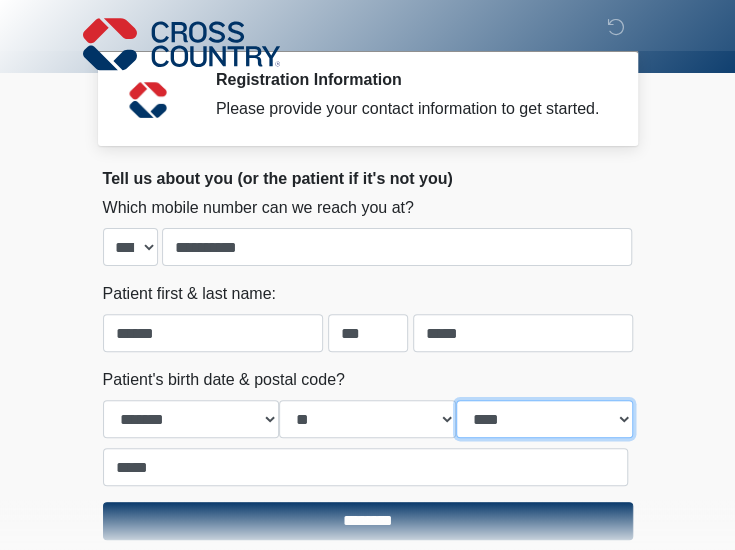 scroll, scrollTop: 97, scrollLeft: 0, axis: vertical 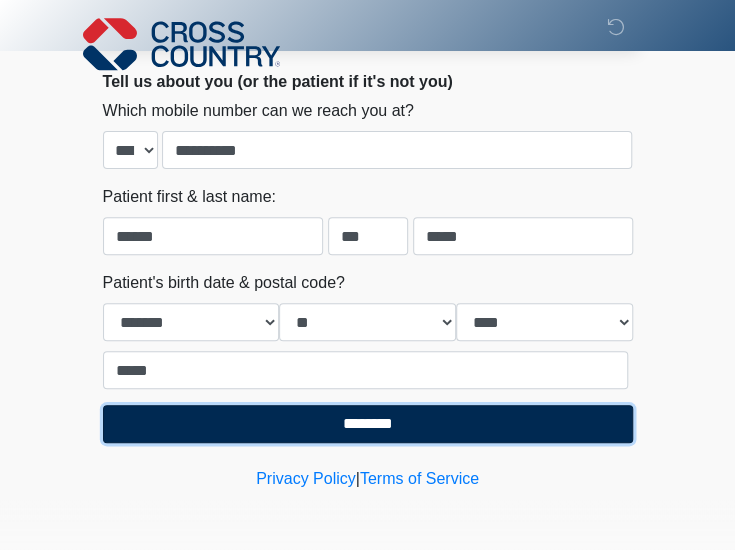click on "********" at bounding box center [368, 424] 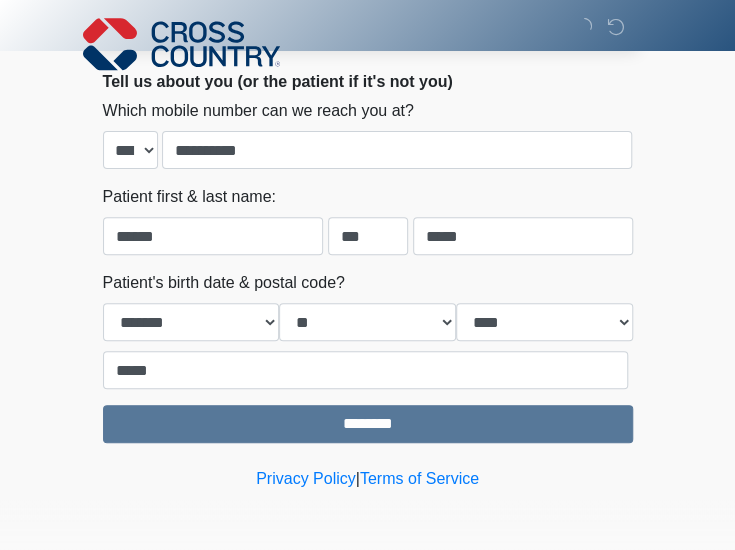 scroll, scrollTop: 71, scrollLeft: 0, axis: vertical 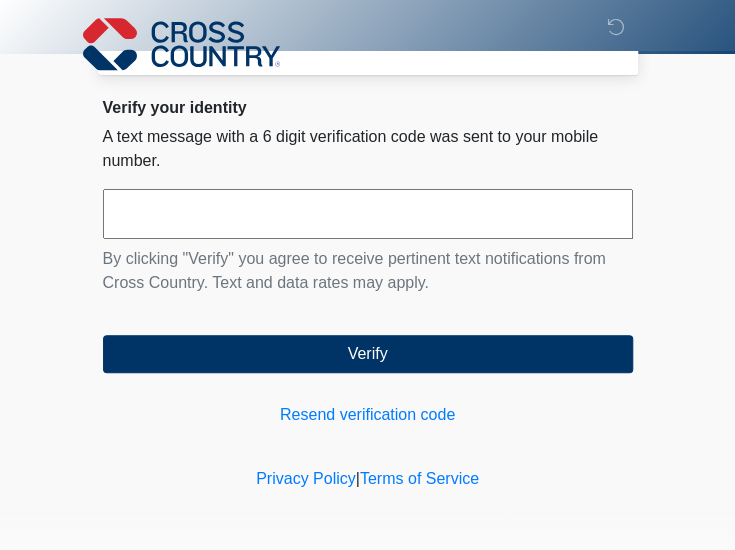 click at bounding box center [368, 214] 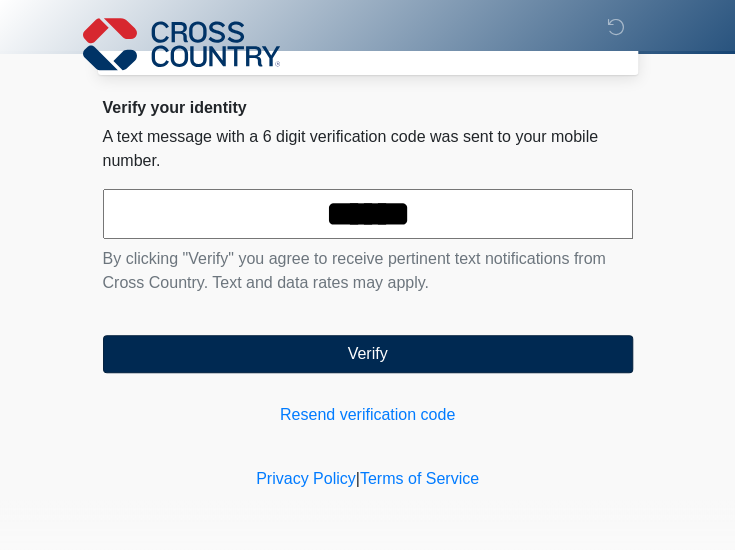 type on "******" 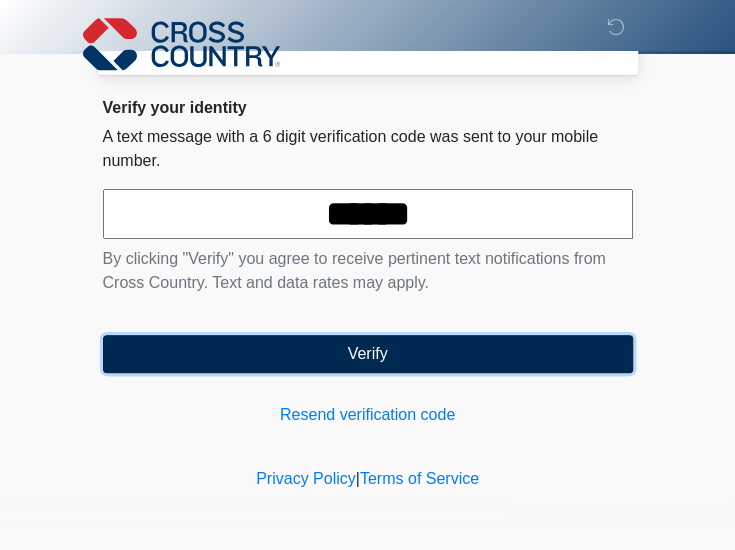 click on "Verify" at bounding box center [368, 354] 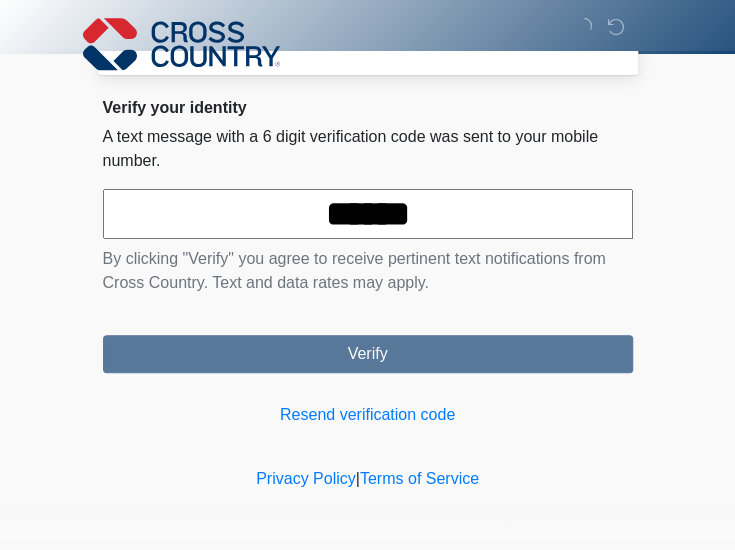 scroll, scrollTop: 0, scrollLeft: 0, axis: both 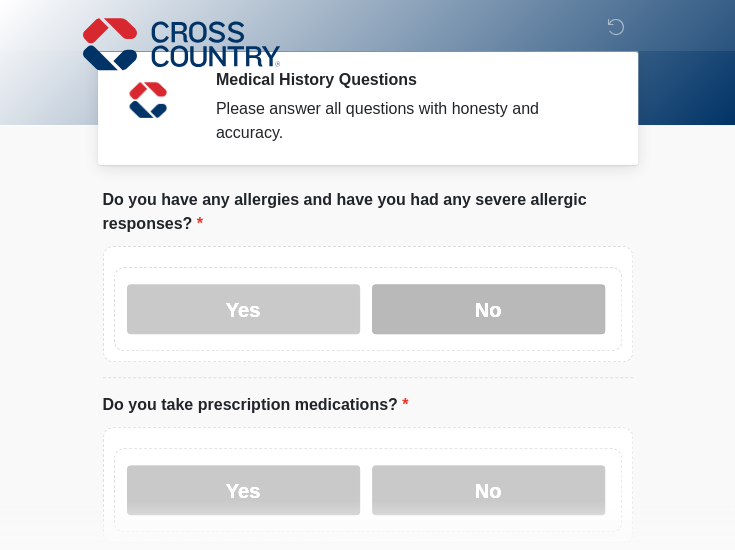 click on "No" at bounding box center (488, 309) 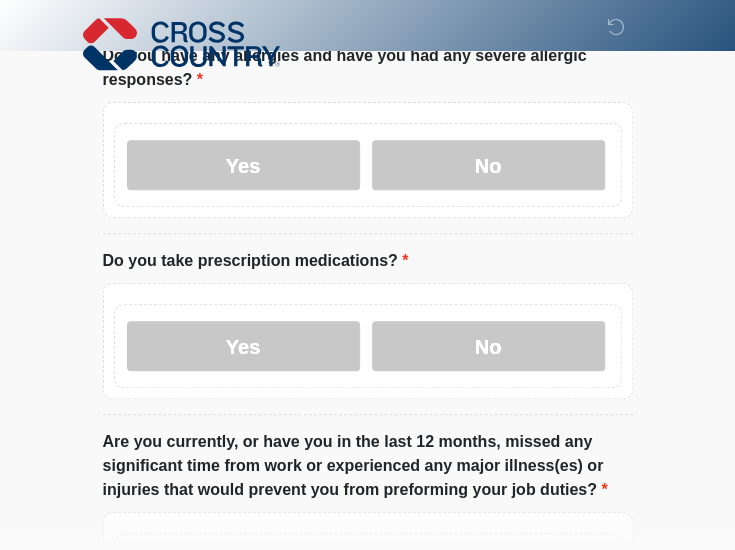 scroll, scrollTop: 300, scrollLeft: 0, axis: vertical 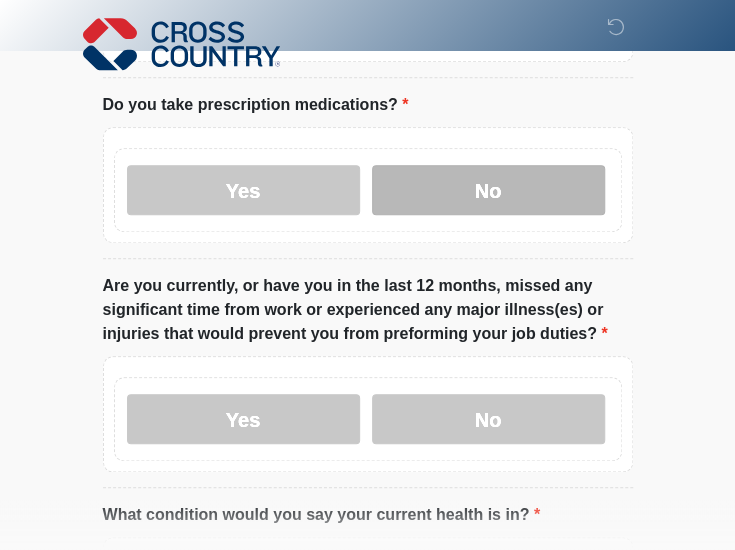 click on "No" at bounding box center [488, 190] 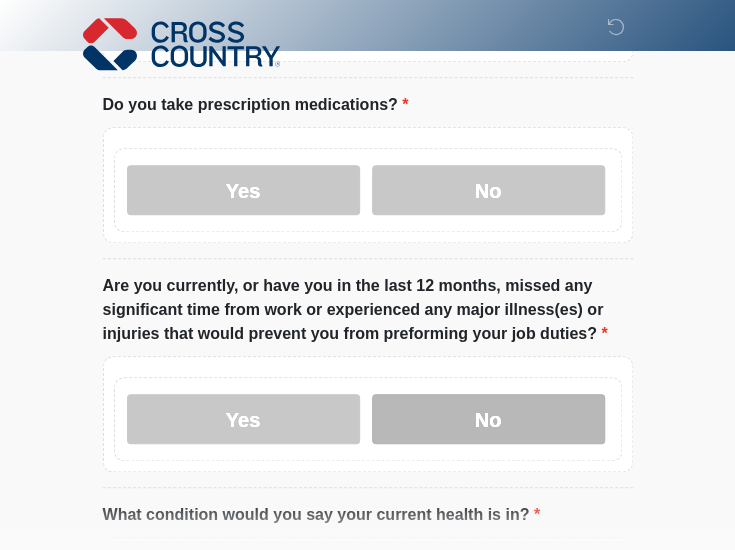 click on "No" at bounding box center [488, 419] 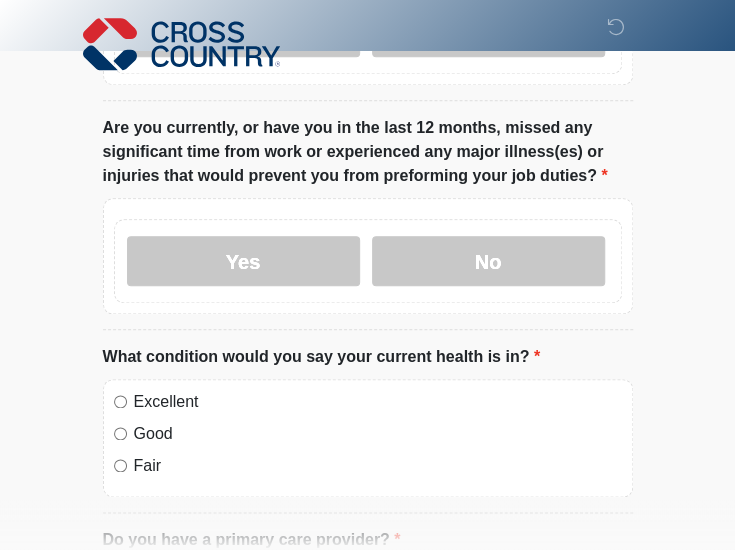 scroll, scrollTop: 500, scrollLeft: 0, axis: vertical 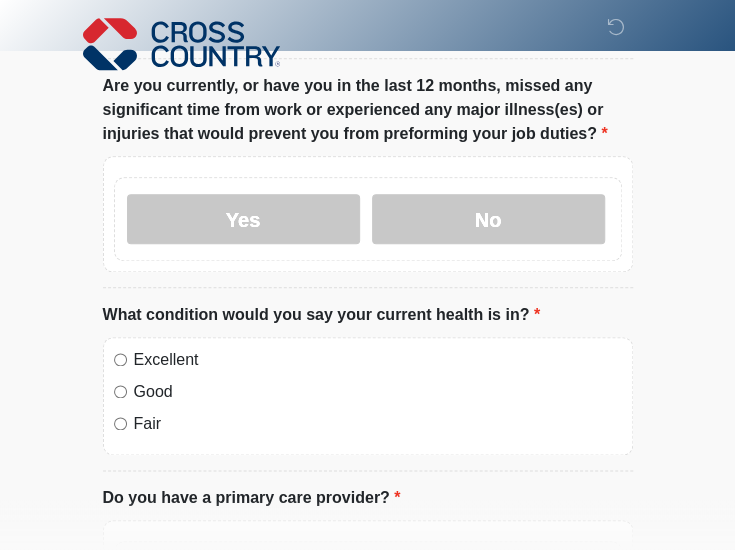 click on "Excellent" at bounding box center [378, 360] 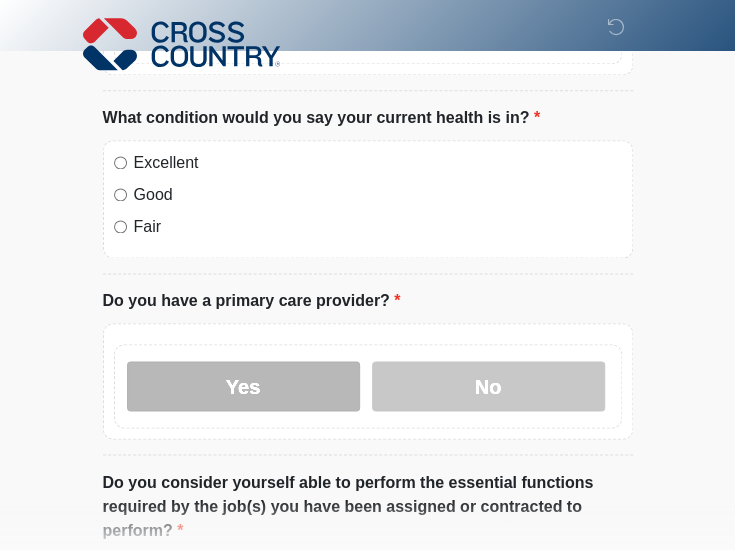 scroll, scrollTop: 700, scrollLeft: 0, axis: vertical 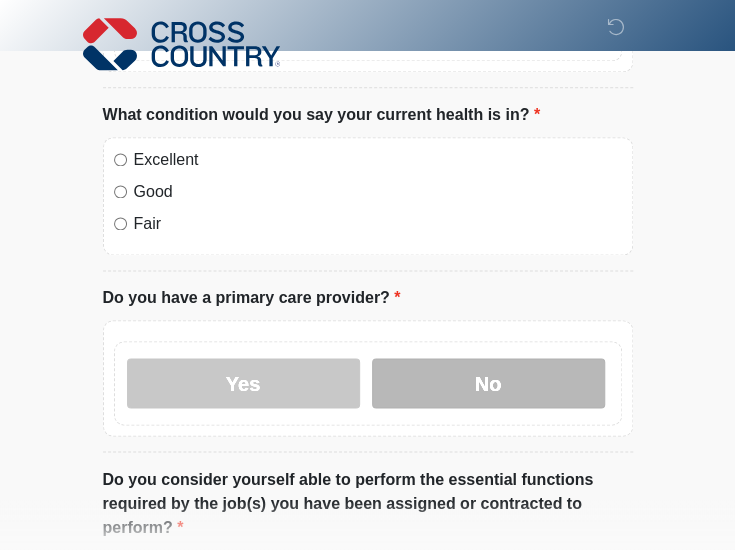 click on "No" at bounding box center [488, 383] 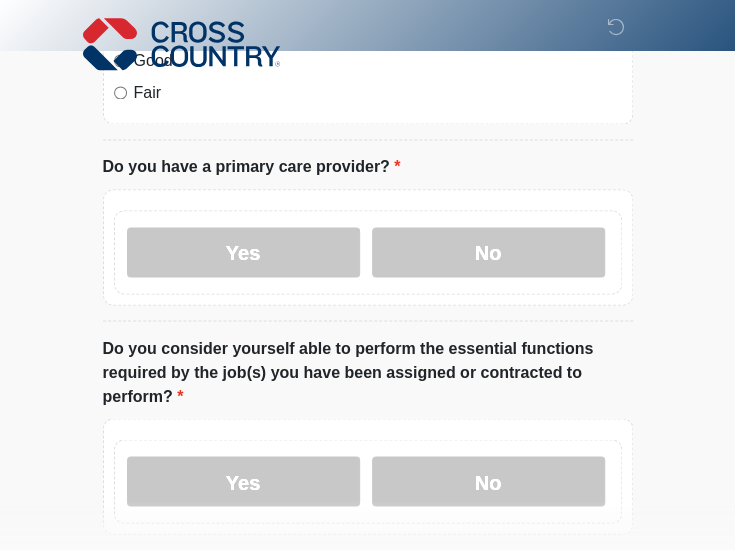 scroll, scrollTop: 900, scrollLeft: 0, axis: vertical 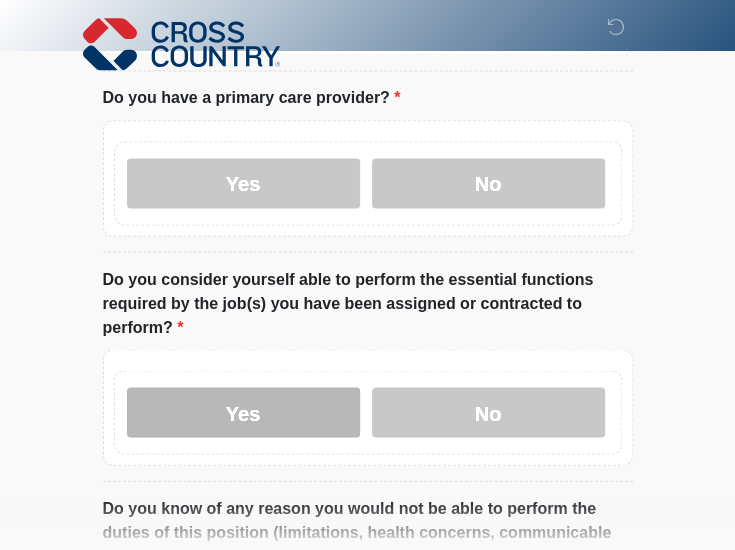 click on "Yes" at bounding box center [243, 412] 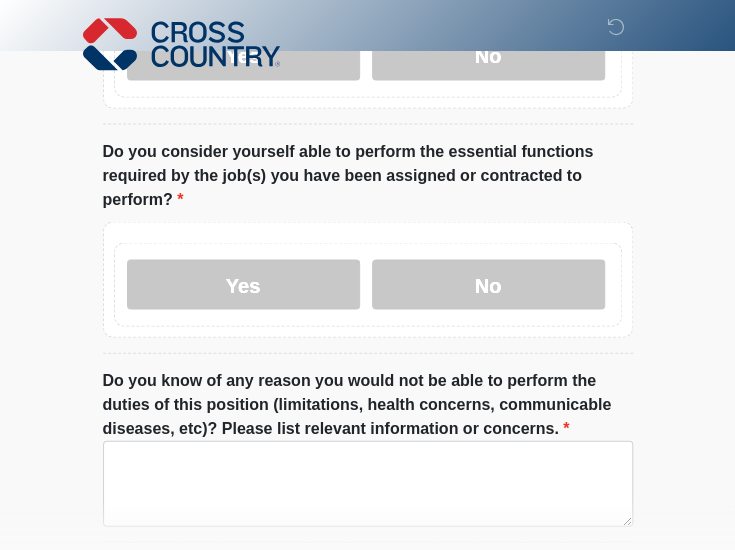 scroll, scrollTop: 1152, scrollLeft: 0, axis: vertical 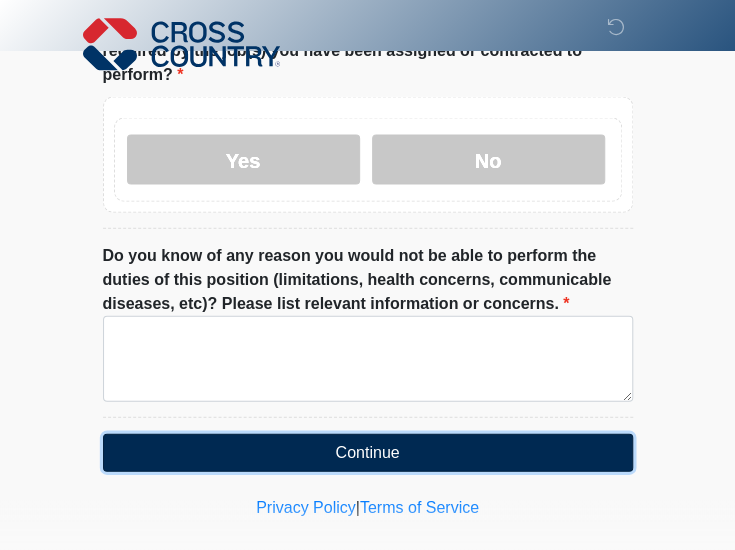 click on "Continue" at bounding box center (368, 453) 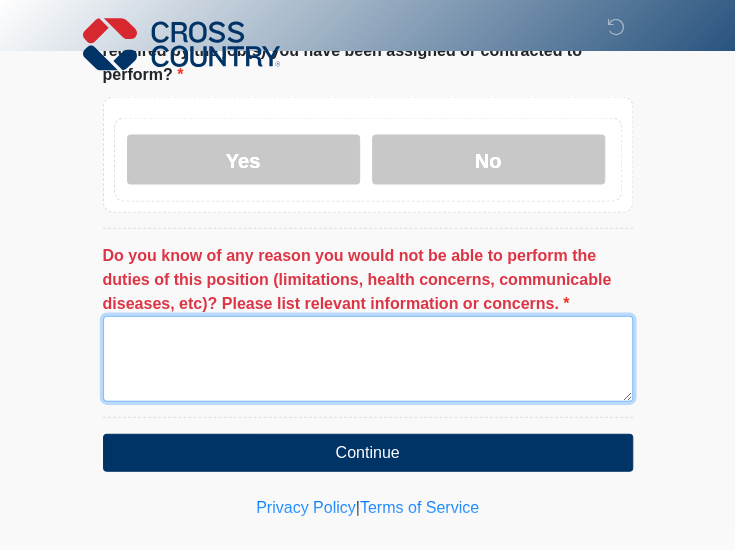 click on "Do you know of any reason you would not be able to perform the duties of this position (limitations, health concerns, communicable diseases, etc)?  Please list relevant information or concerns." at bounding box center [368, 359] 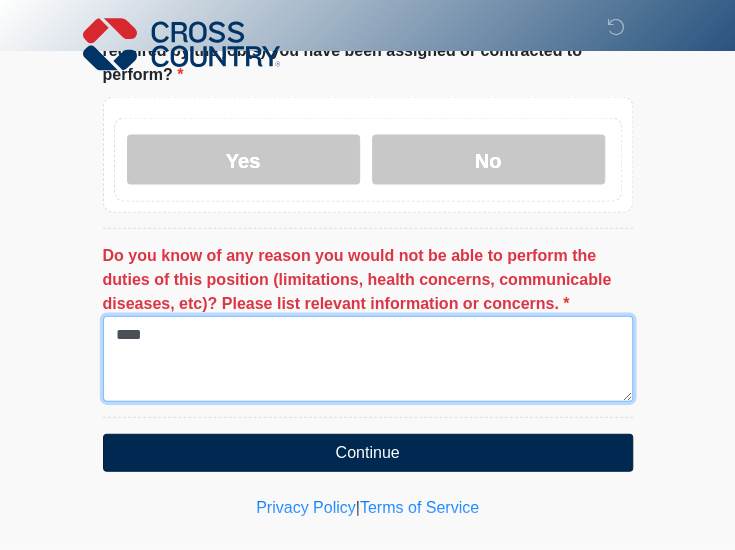type on "****" 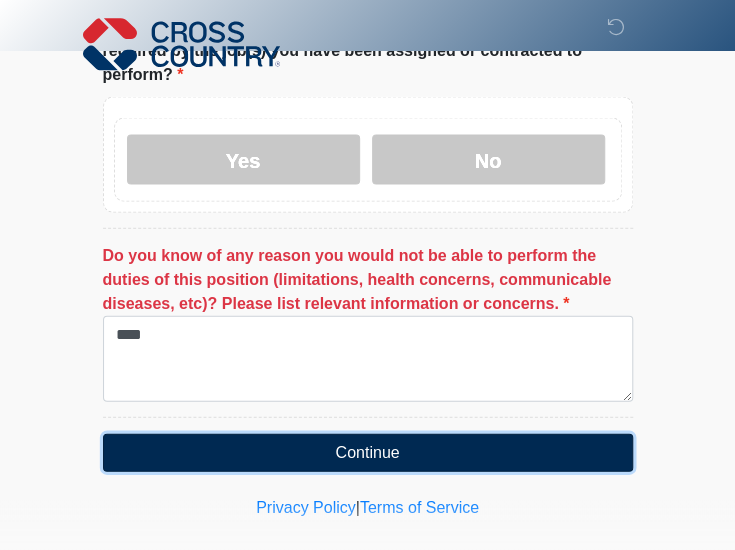 click on "Continue" at bounding box center (368, 453) 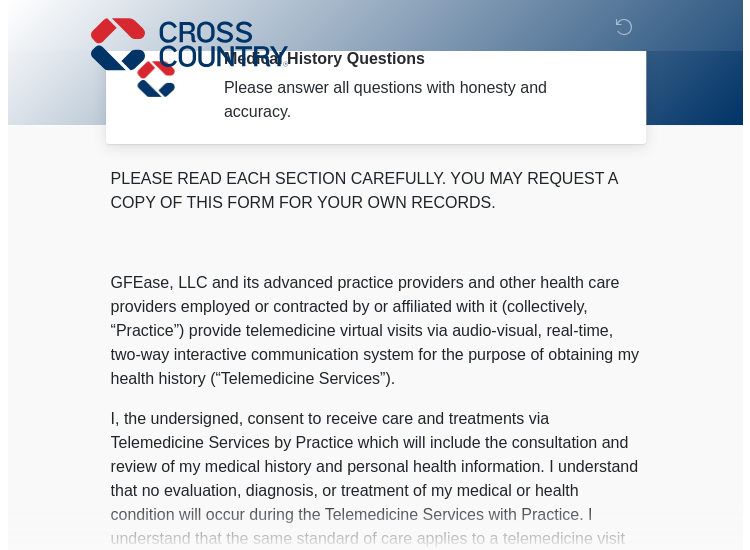 scroll, scrollTop: 0, scrollLeft: 0, axis: both 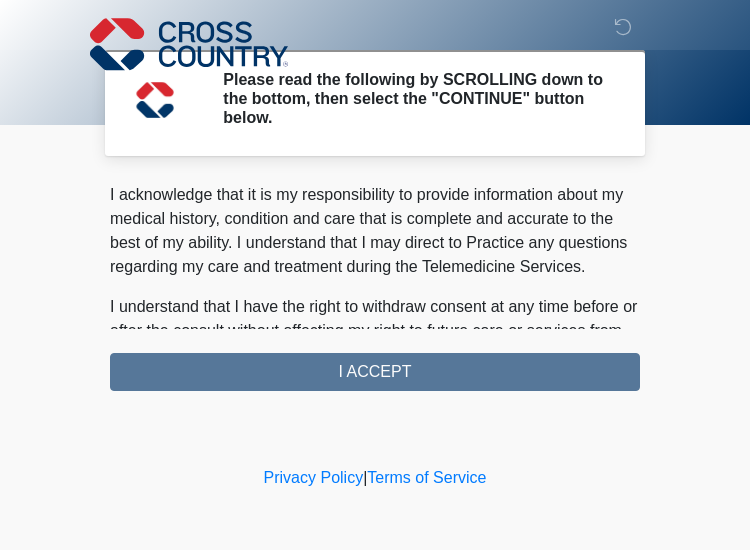 click on "PLEASE READ EACH SECTION CAREFULLY. YOU MAY REQUEST A COPY OF THIS FORM FOR YOUR OWN RECORDS. GFEase, LLC and its advanced practice providers and other health care providers employed or contracted by or affiliated with it (collectively, “Practice”) provide telemedicine virtual visits via audio-visual, real-time, two-way interactive communication system for the purpose of obtaining my health history (“Telemedicine Services”). I understand that Telemedicine Services include interactive audio, video or other electronic media and that there are both risks and benefits to being treated via telemedicine. Providers (i) may be in a location other than where I am located, (ii) will examine me face-to-face via a remote presence but will not perform a “hands-on” physical examination, and (iii) must rely on information provided by me.
I ACCEPT" at bounding box center [375, 285] 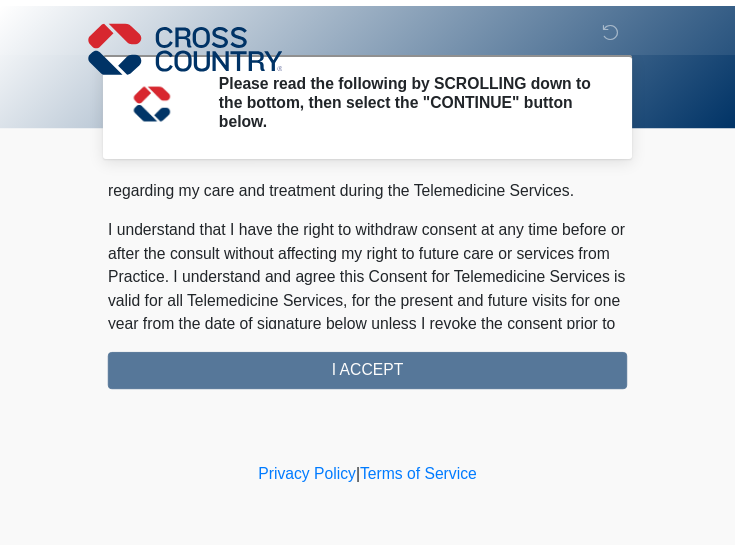 scroll, scrollTop: 1450, scrollLeft: 0, axis: vertical 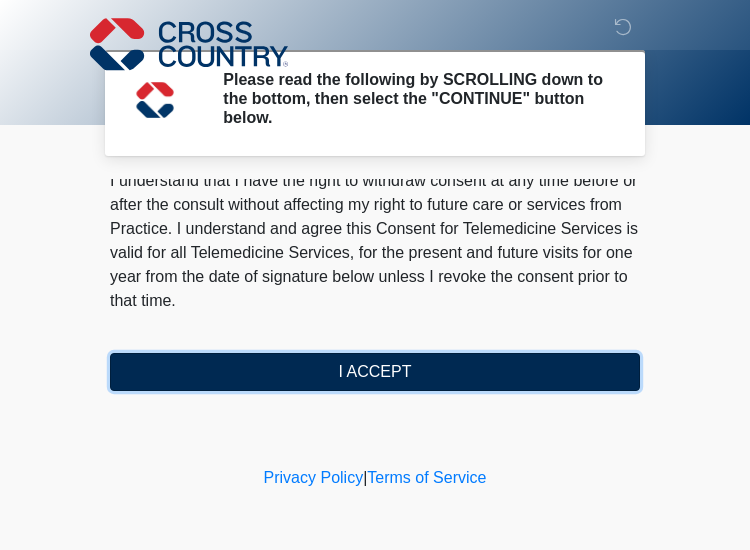 click on "I ACCEPT" at bounding box center [375, 372] 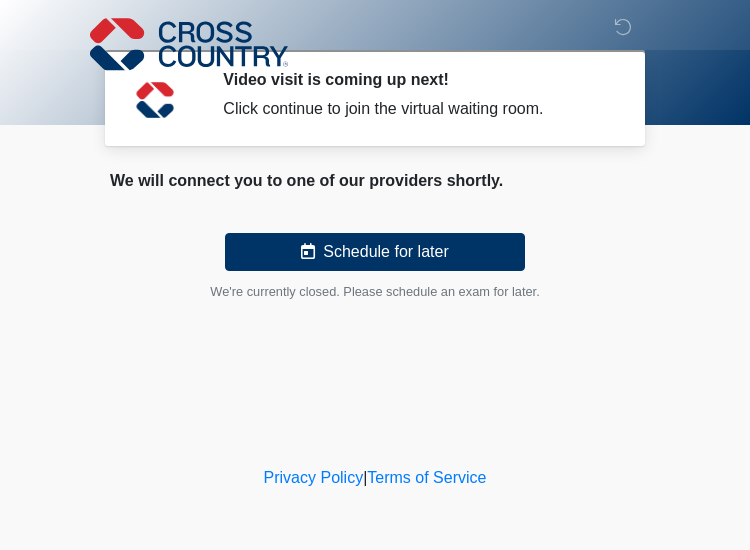 click on "We're currently closed.
Please schedule an exam for later." at bounding box center [375, 291] 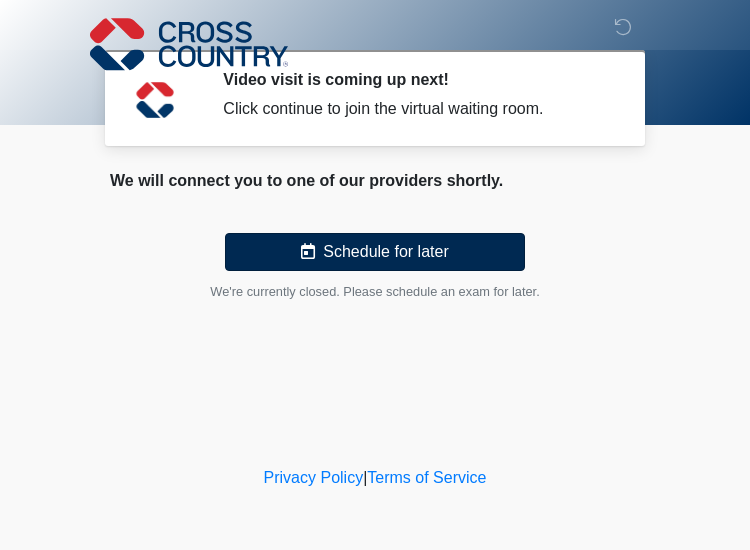click on "Schedule for later" at bounding box center (375, 252) 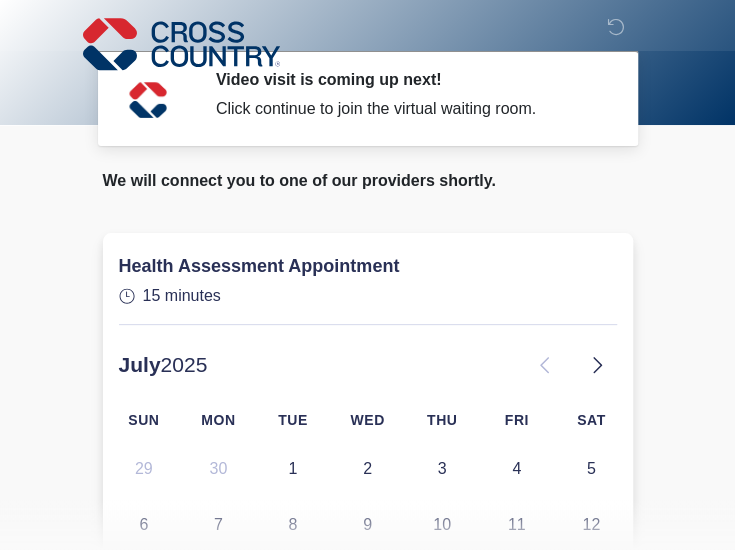 click on "‎ ‎ ‎
Video visit is coming up next!
Click continue to join the virtual waiting room.
Please connect to Wi-Fi now   Provide us with your contact info  Answer some questions about your medical history  Complete a video call with one of our providers
Cross Country
This is the beginning of your virtual Health Assessment.   ﻿﻿﻿﻿﻿﻿To begin, ﻿﻿﻿﻿﻿﻿﻿﻿﻿﻿﻿﻿﻿﻿﻿﻿﻿﻿ press the continue button below and answer all questions with honesty.
Continue
Please be sure your device is connected to a Wi-Fi Network for quicker service. Otherwise, you may experience connectivity issues with your provider and cause unnecessary delays  ." at bounding box center [367, 275] 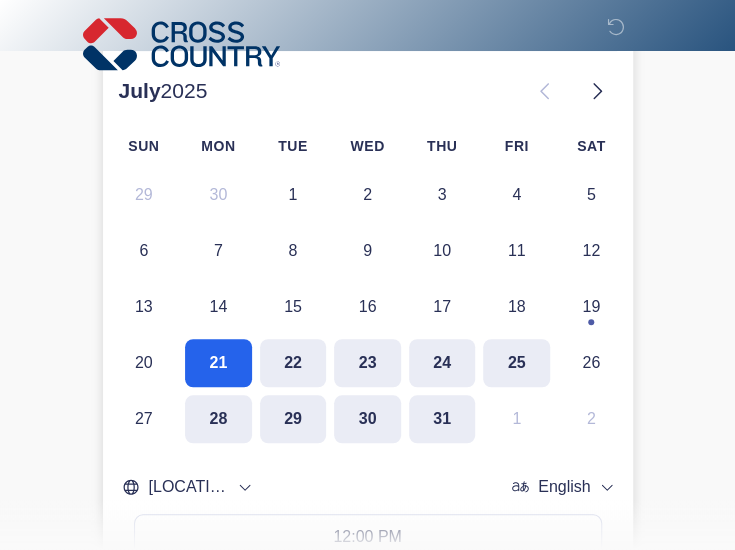 scroll, scrollTop: 278, scrollLeft: 0, axis: vertical 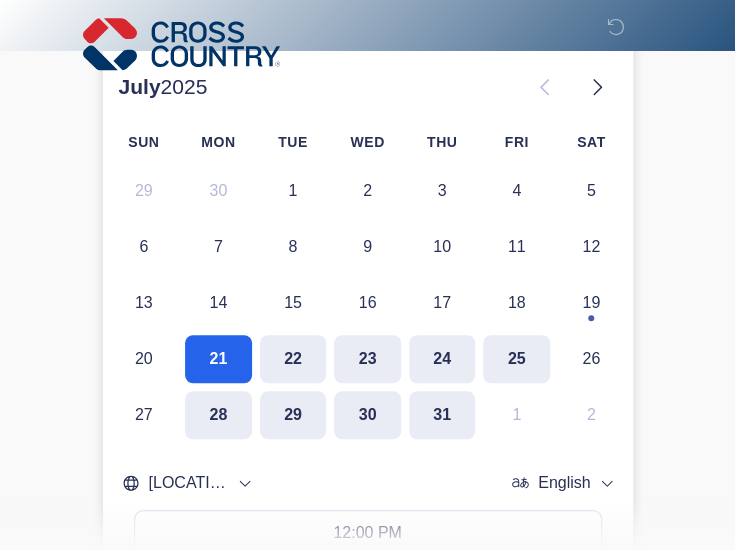 click on "[TIME]       Video visit is coming up next!       Click continue to join the virtual waiting room.         Please connect to Wi-Fi now   Provide us with your contact info  Answer some questions about your medical history  Complete a video call with one of our providers           Cross Country       This is the beginning of your virtual Health Assessment.   To begin, press the continue button below and answer all questions with honesty.      Continue          Please be sure your device is connected to a Wi-Fi Network for quicker service. Otherwise, you may experience connectivity issues with your provider and cause unnecessary delays  .      Continue   ~~~~~~~~~~~~~~~~~~~~~~~~~~~~" at bounding box center [368, 639] 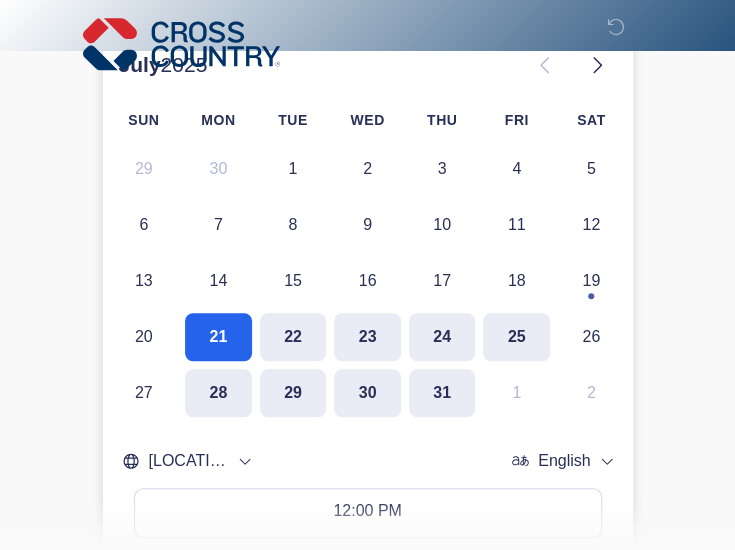 scroll, scrollTop: 293, scrollLeft: 0, axis: vertical 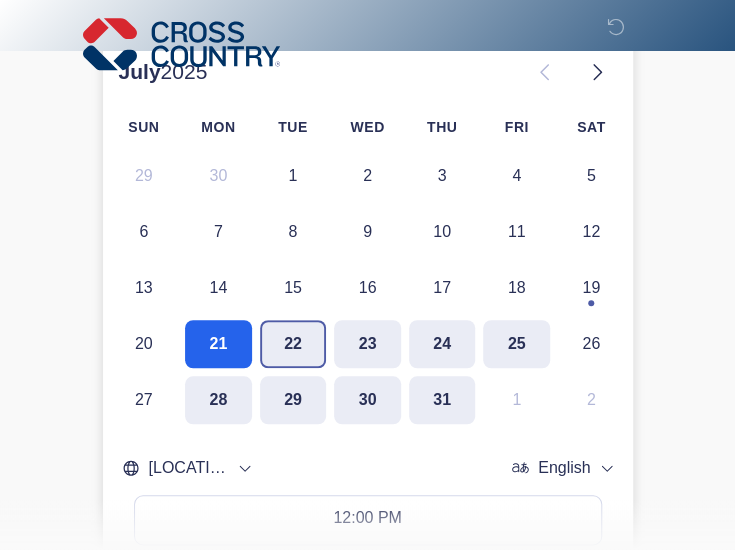 click on "22" at bounding box center (293, 344) 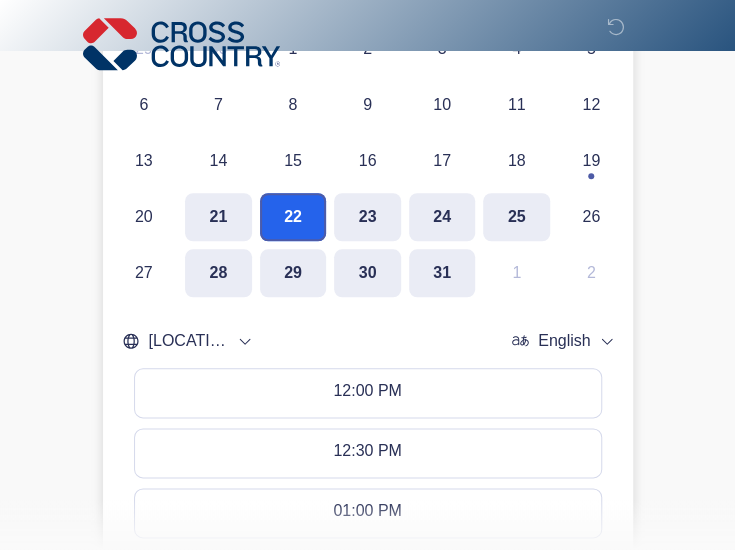 scroll, scrollTop: 476, scrollLeft: 0, axis: vertical 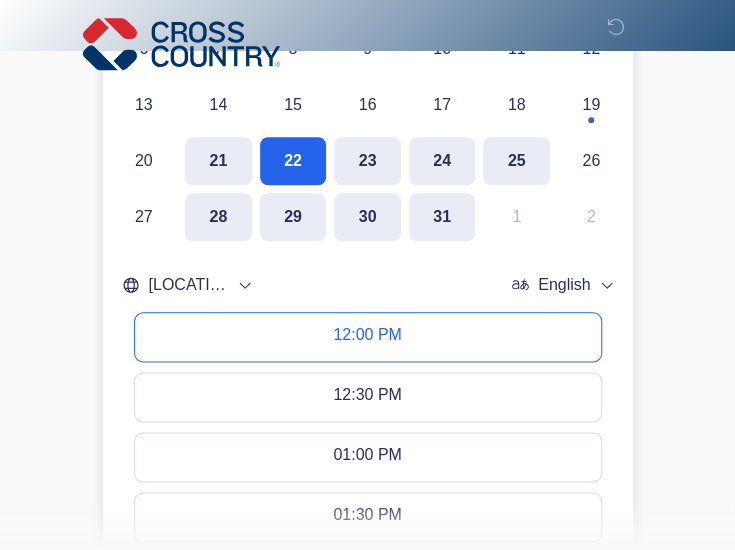 click on "12:00 PM" at bounding box center [368, 337] 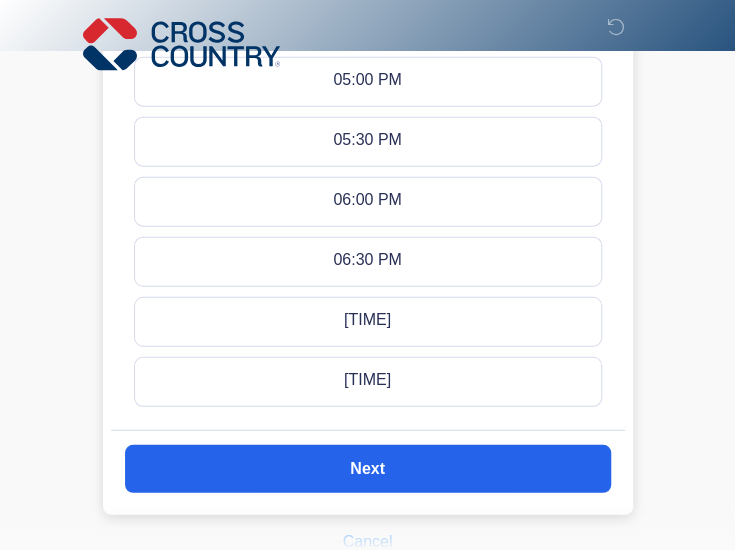 scroll, scrollTop: 1446, scrollLeft: 0, axis: vertical 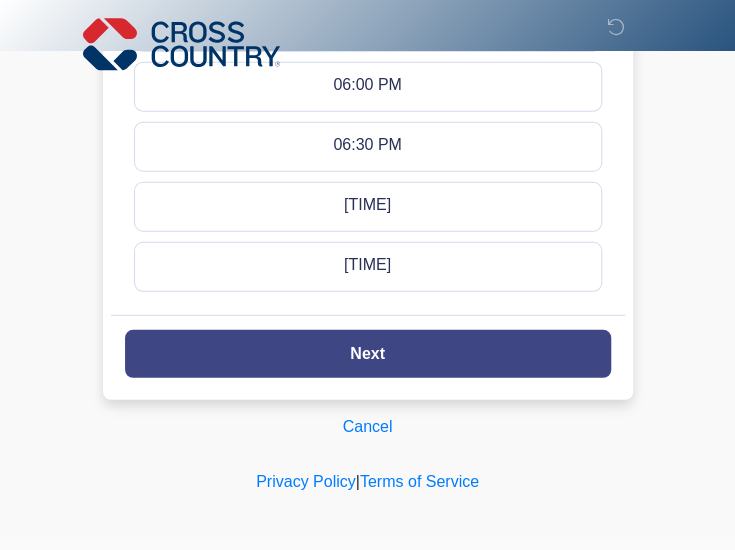 click on "Next" 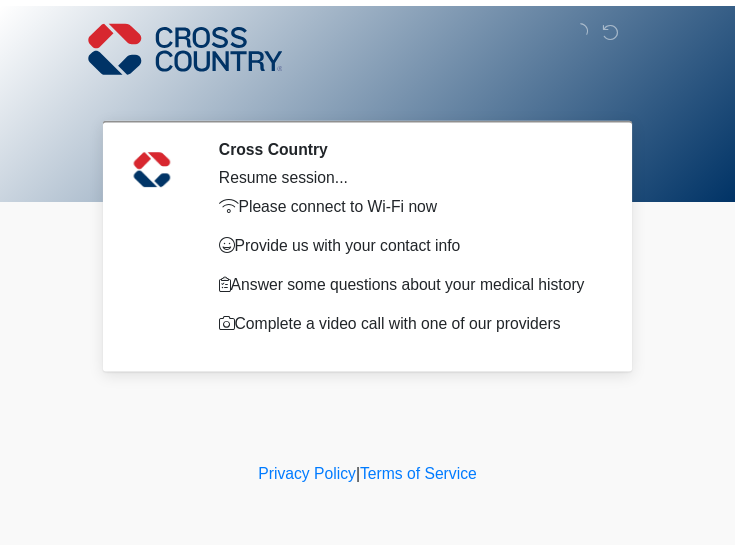 scroll, scrollTop: 0, scrollLeft: 0, axis: both 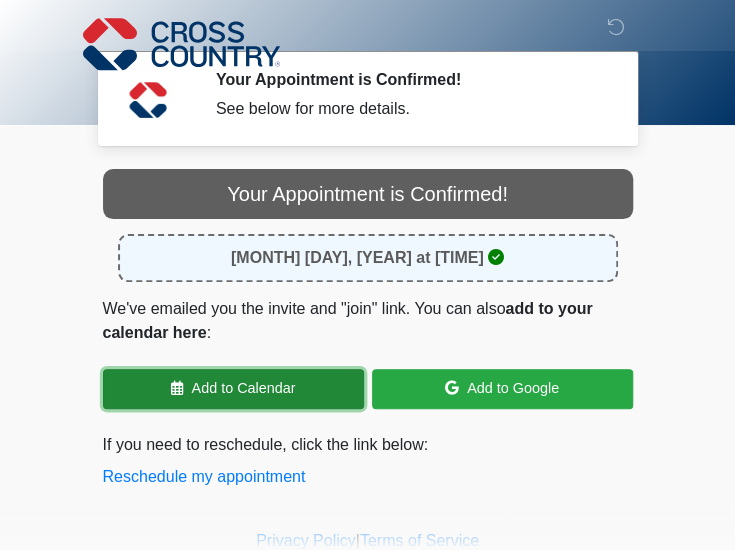 click on "Add to Calendar" at bounding box center [233, 389] 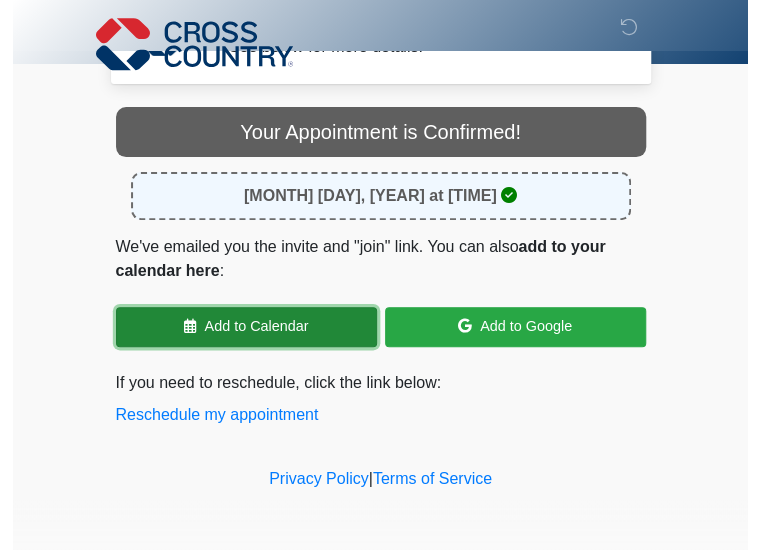 scroll, scrollTop: 0, scrollLeft: 0, axis: both 